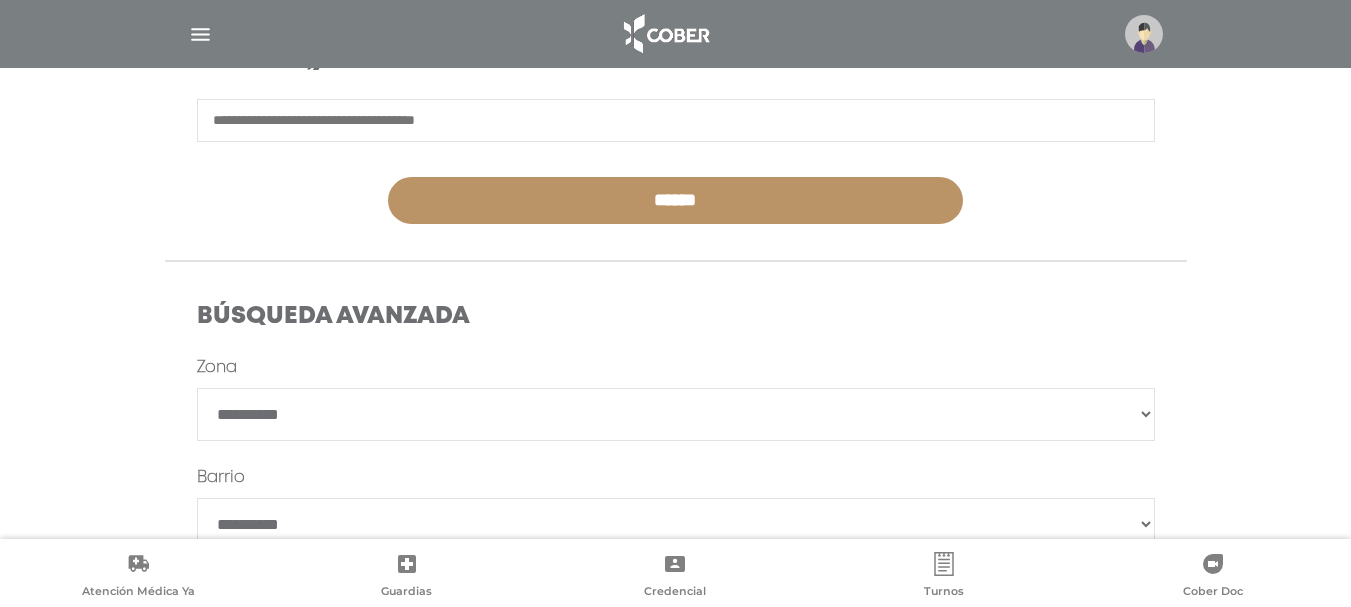 scroll, scrollTop: 300, scrollLeft: 0, axis: vertical 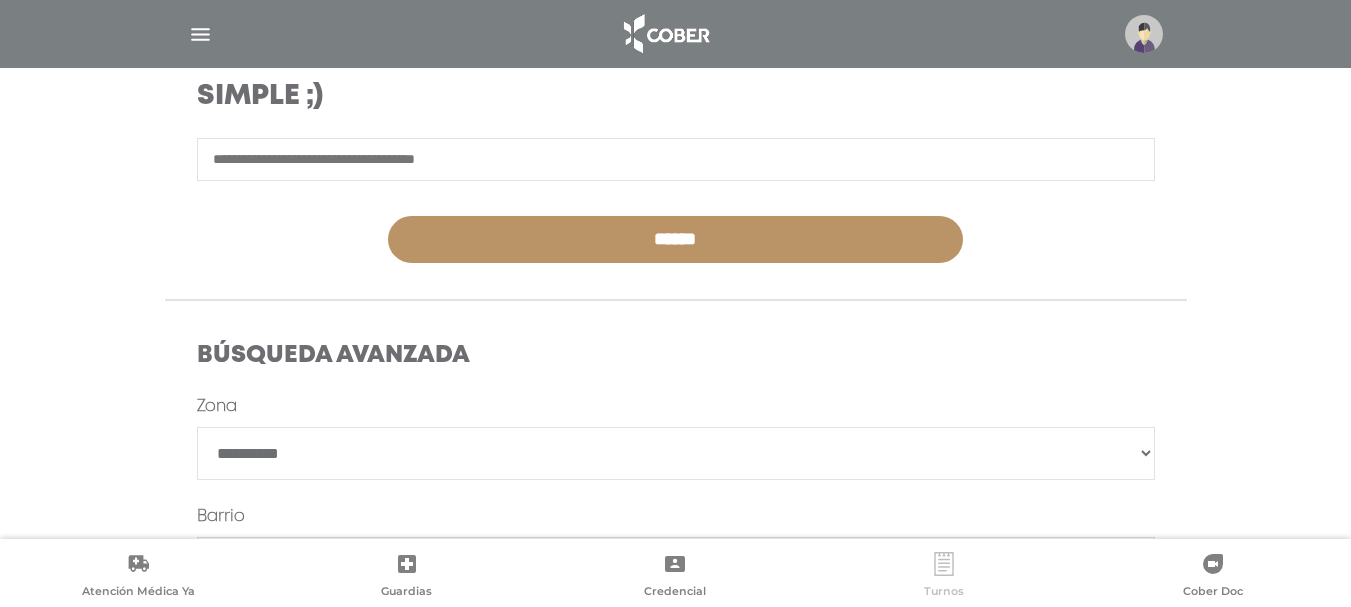 click 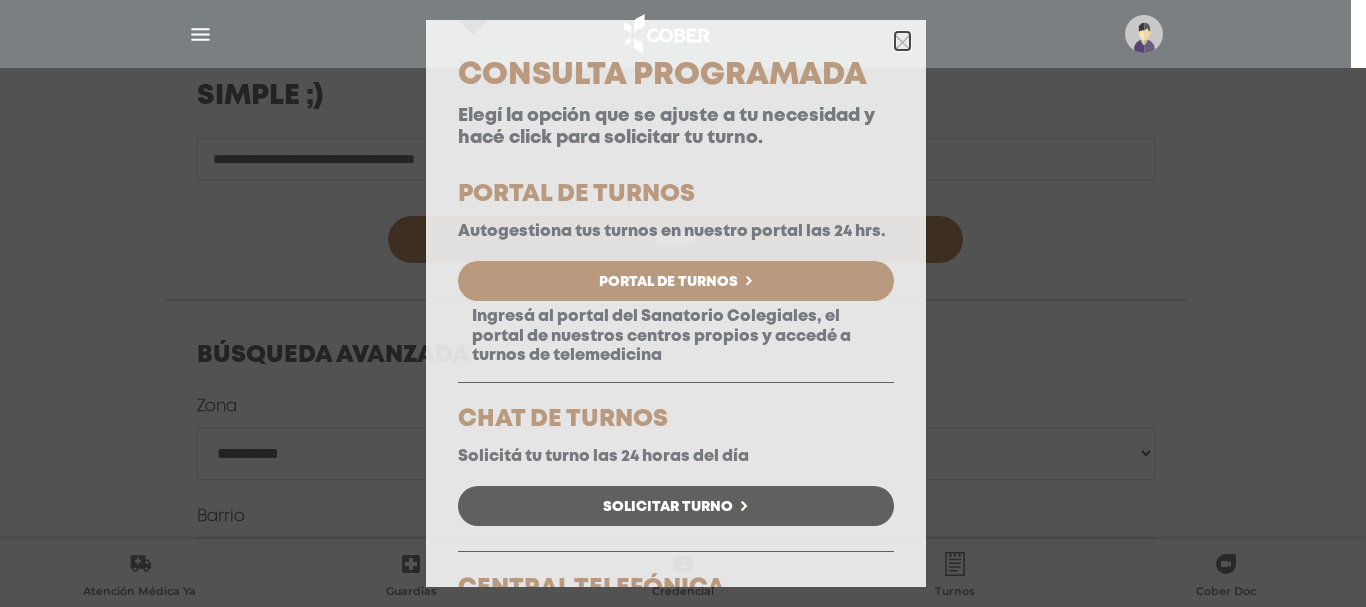 drag, startPoint x: 889, startPoint y: 40, endPoint x: 878, endPoint y: 61, distance: 23.70654 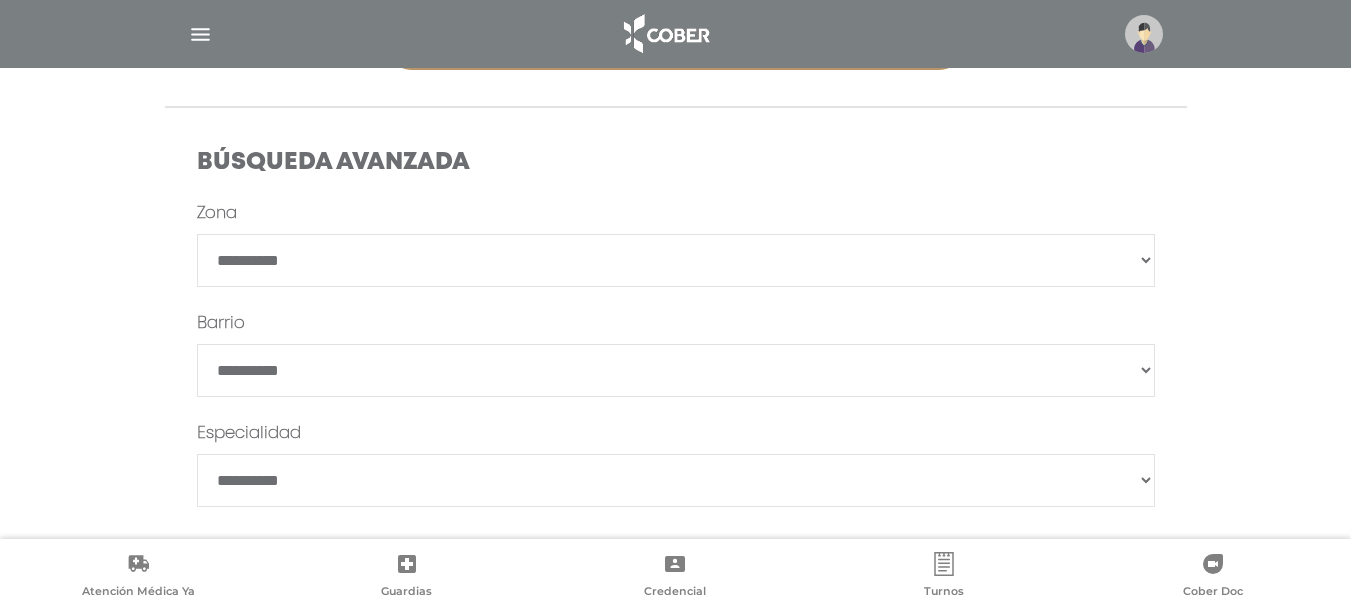scroll, scrollTop: 0, scrollLeft: 0, axis: both 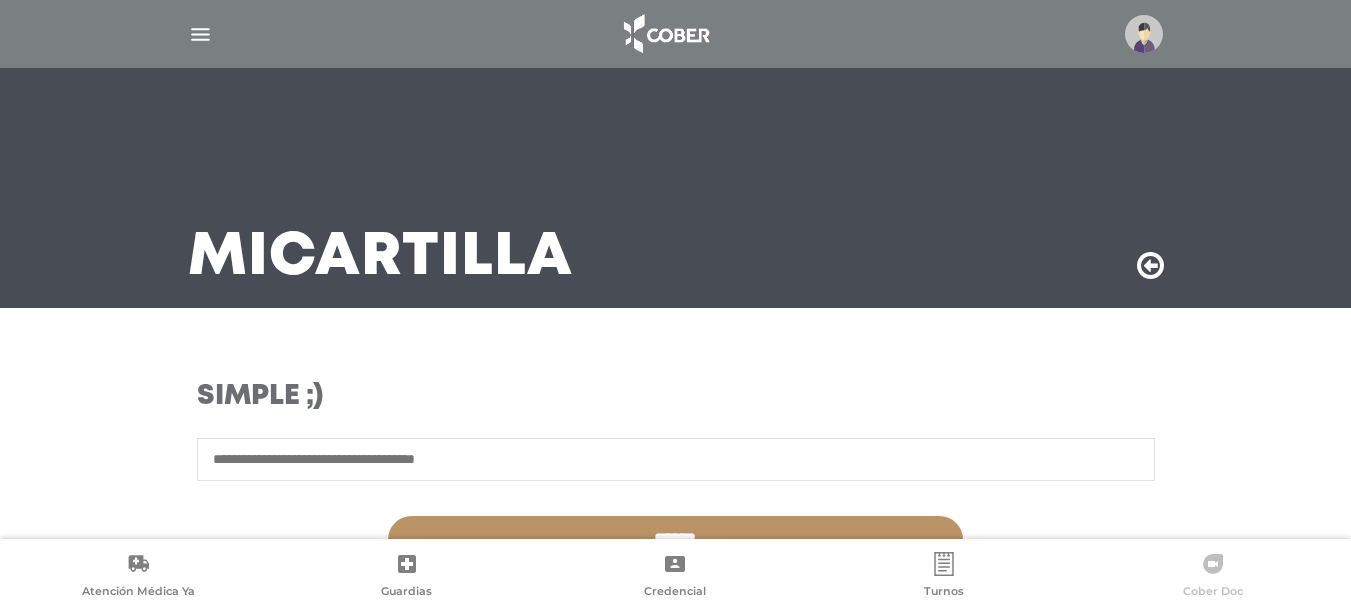 click 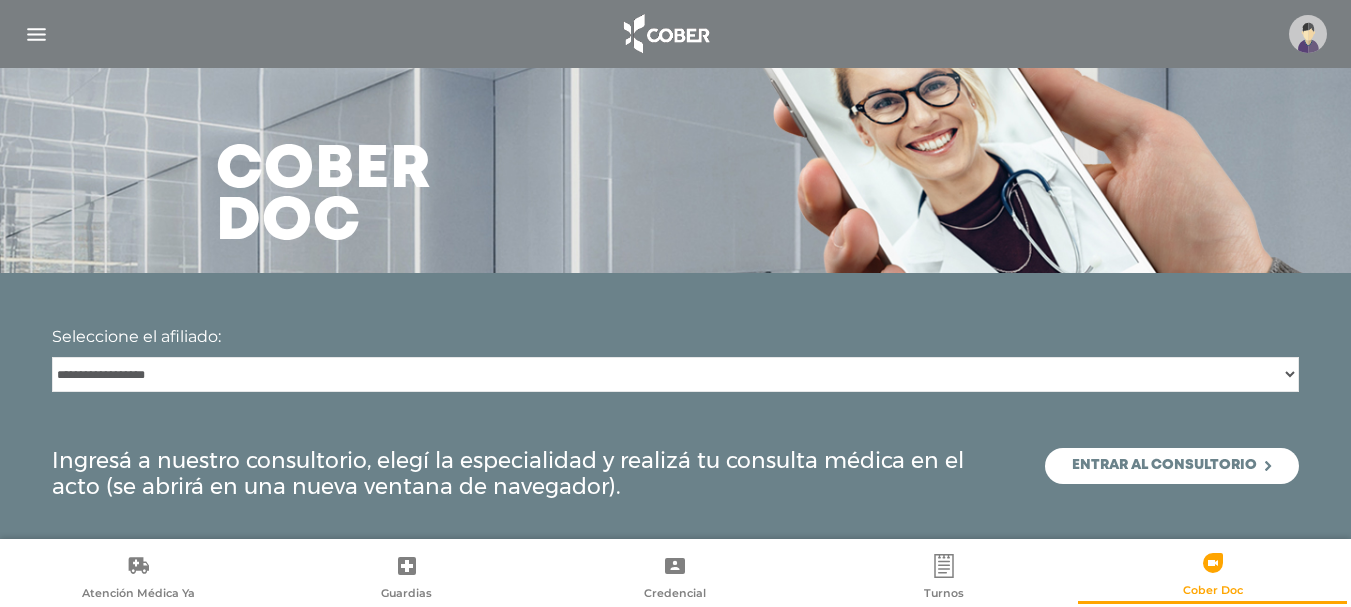 scroll, scrollTop: 37, scrollLeft: 0, axis: vertical 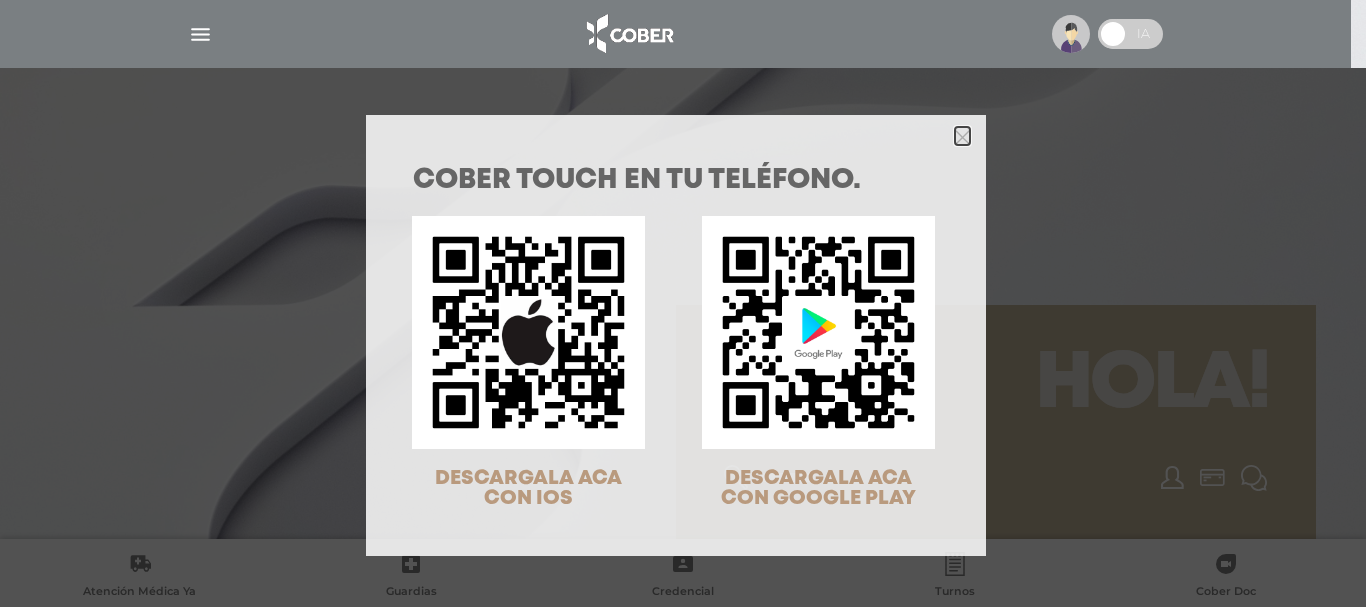 click at bounding box center [962, 136] 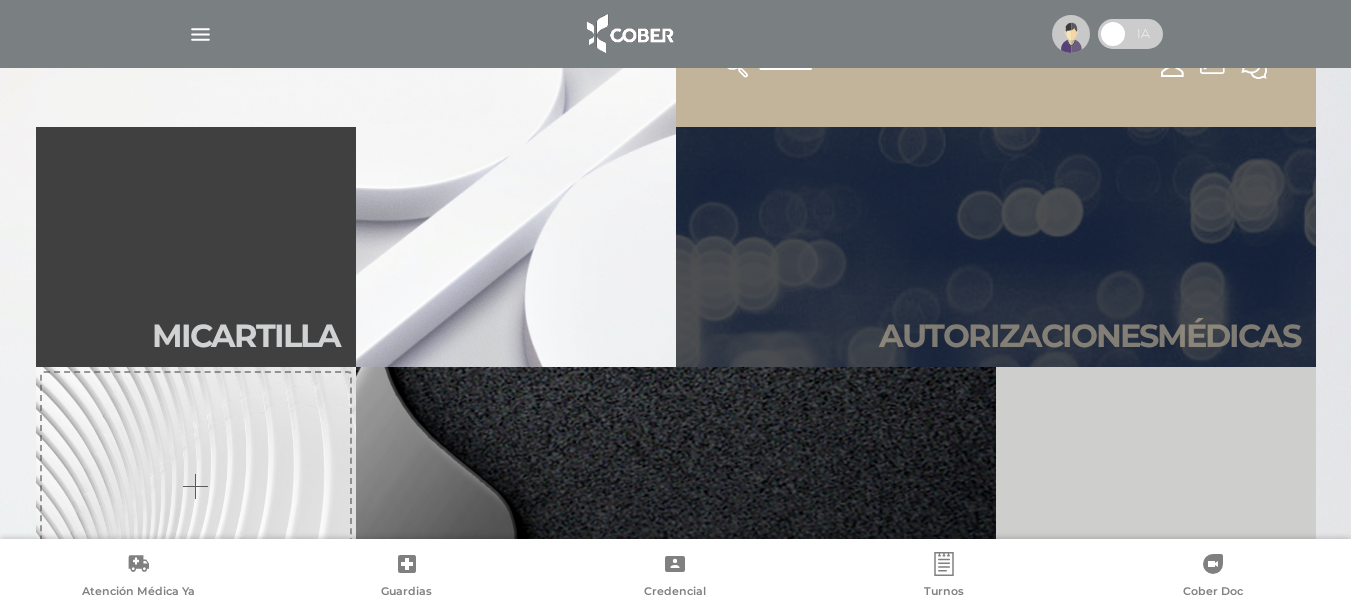 scroll, scrollTop: 400, scrollLeft: 0, axis: vertical 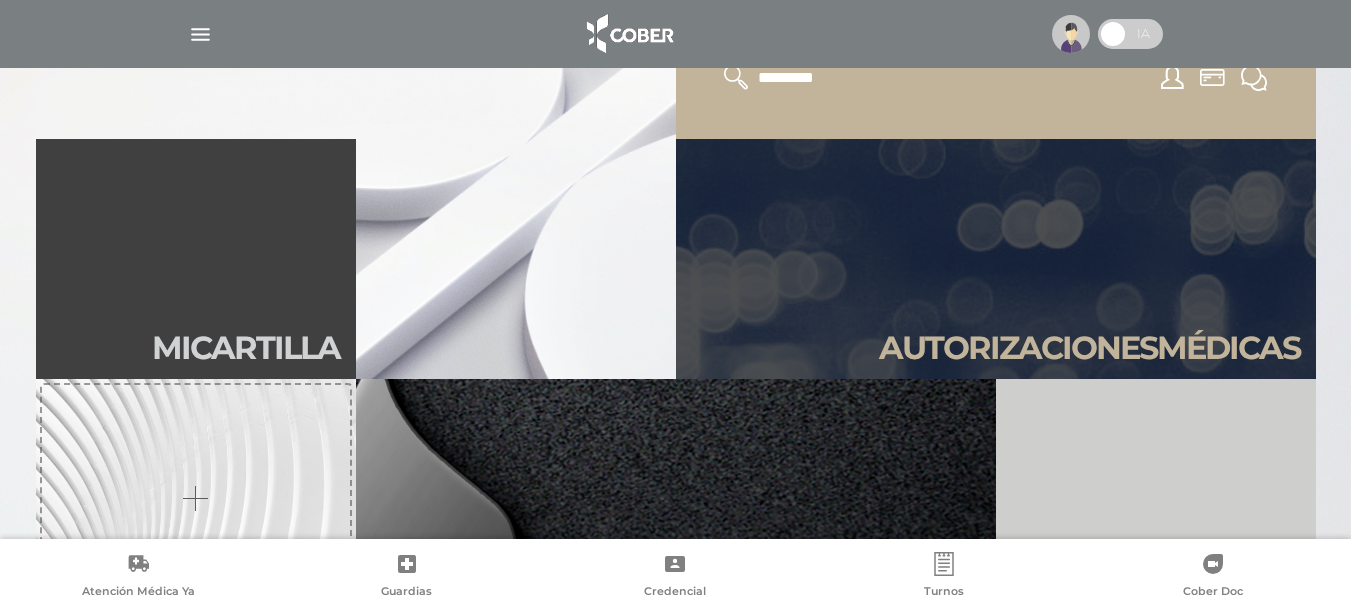 click on "Autori zaciones  médicas" at bounding box center [996, 259] 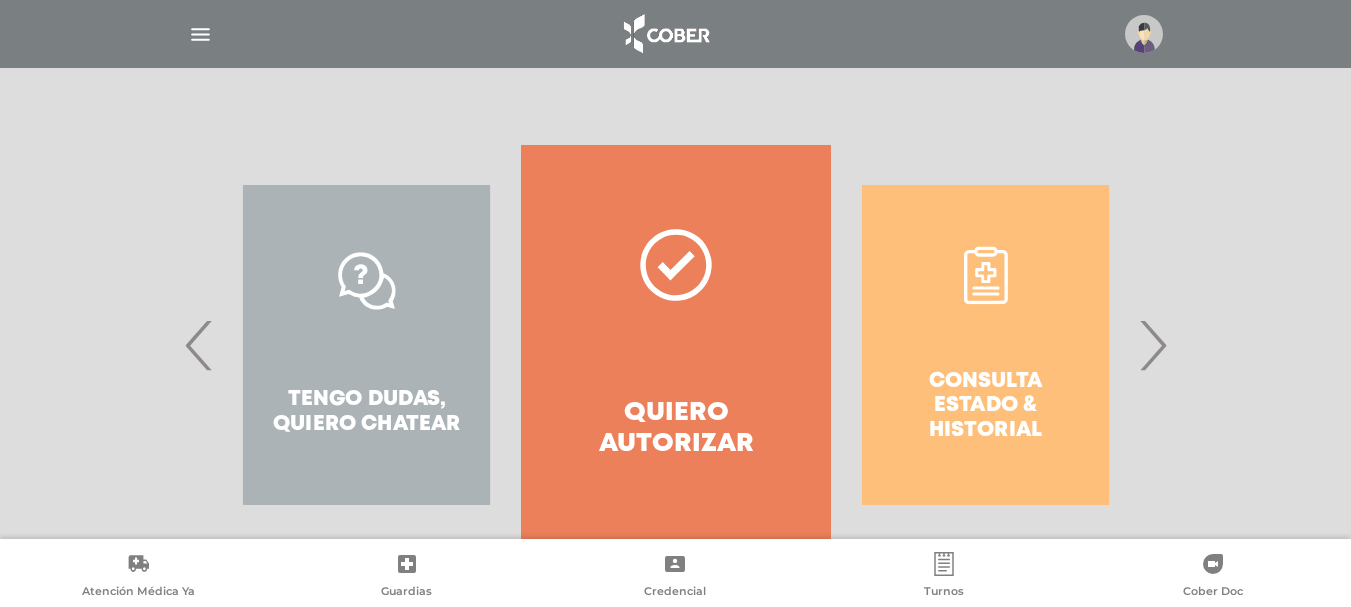 scroll, scrollTop: 397, scrollLeft: 0, axis: vertical 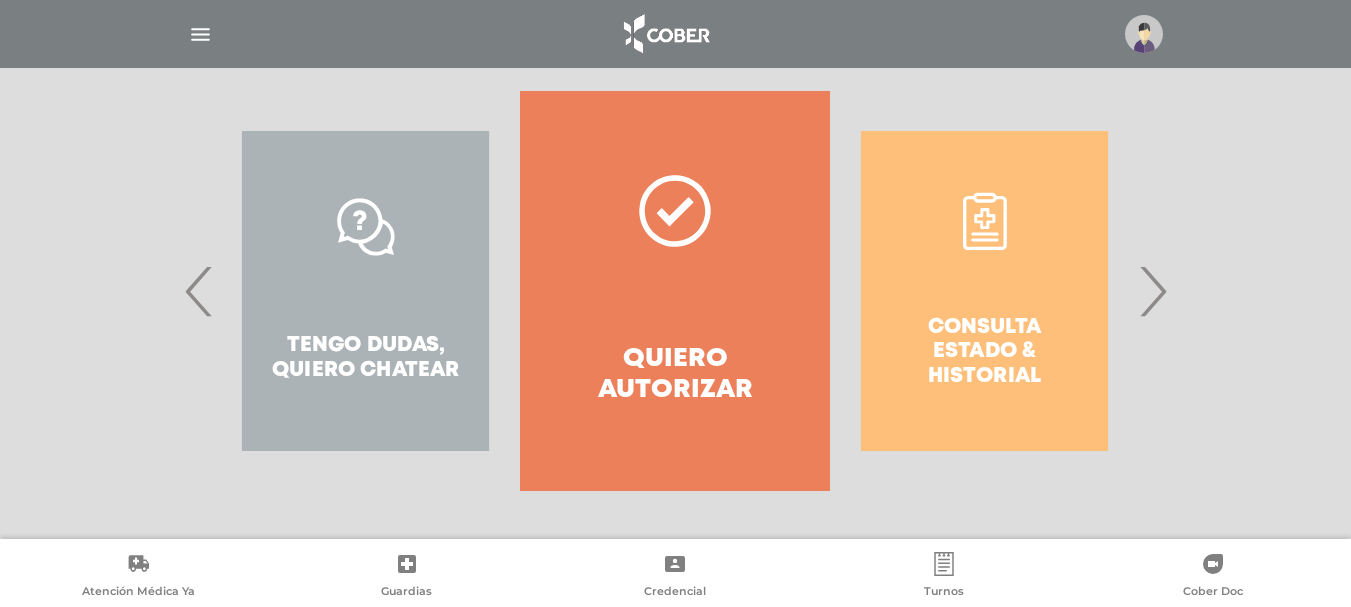 click 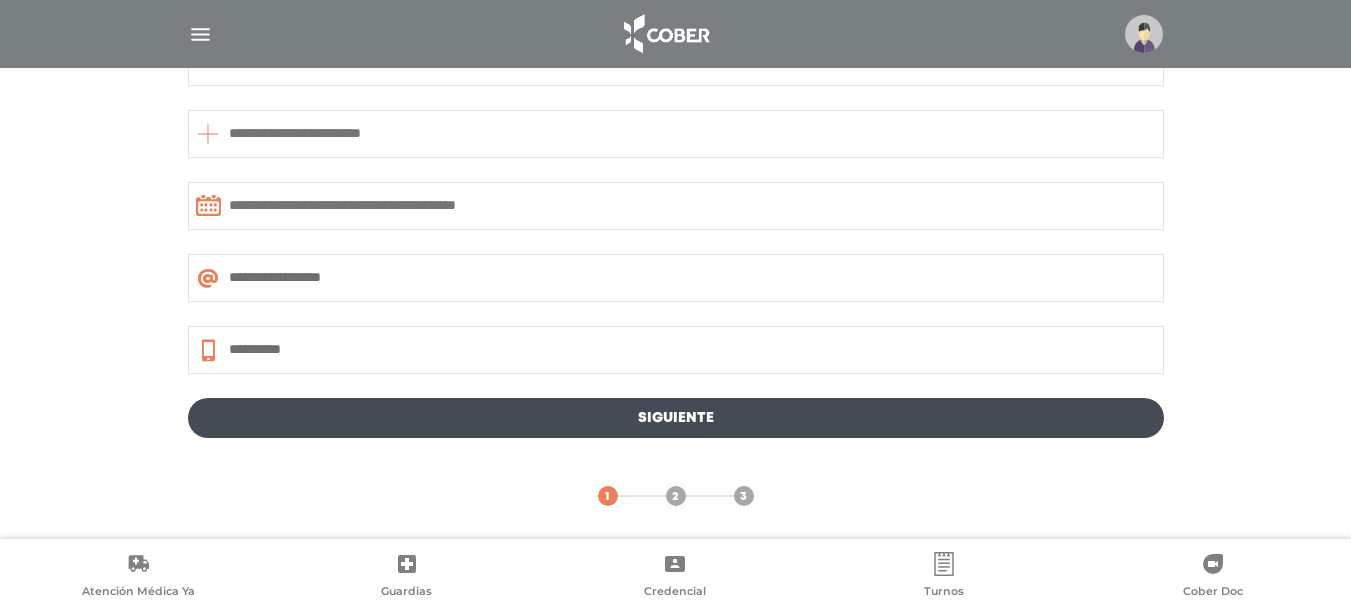 scroll, scrollTop: 1122, scrollLeft: 0, axis: vertical 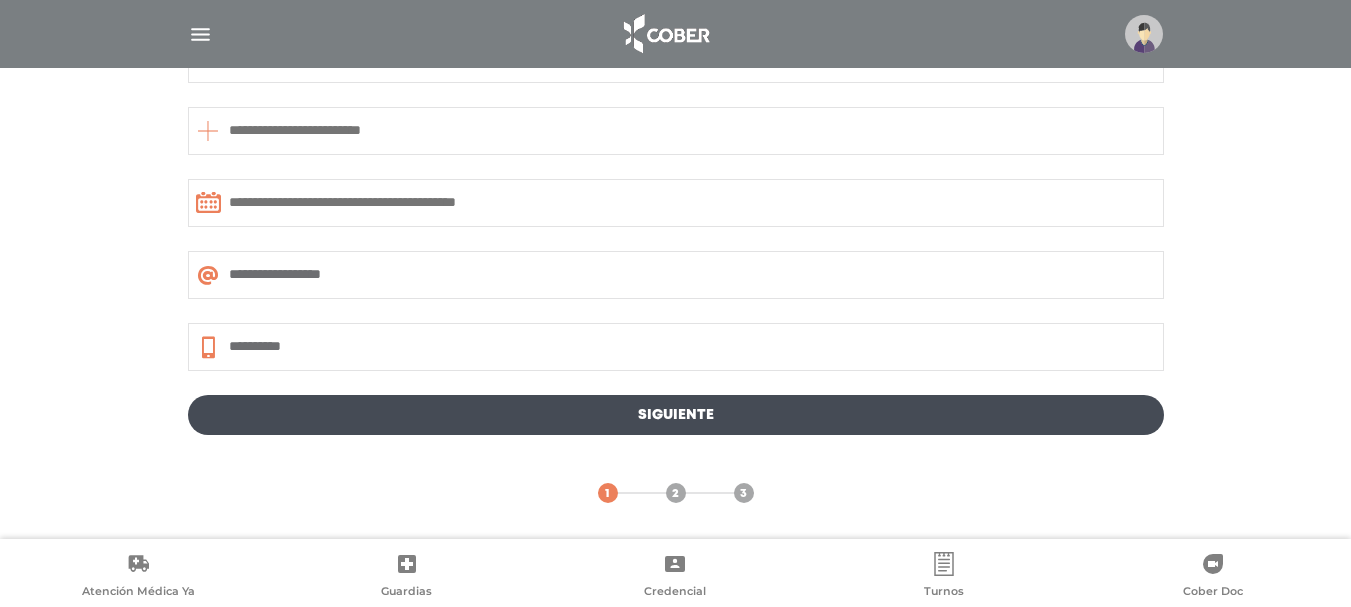 click on "2" at bounding box center [675, 494] 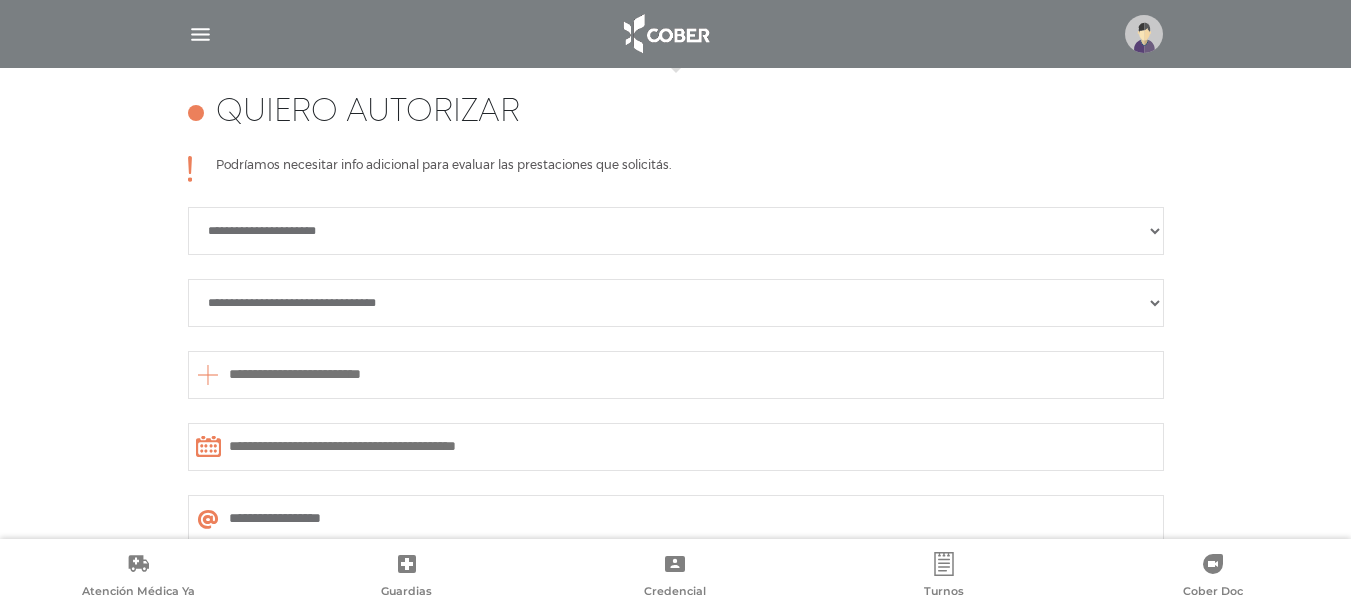 scroll, scrollTop: 822, scrollLeft: 0, axis: vertical 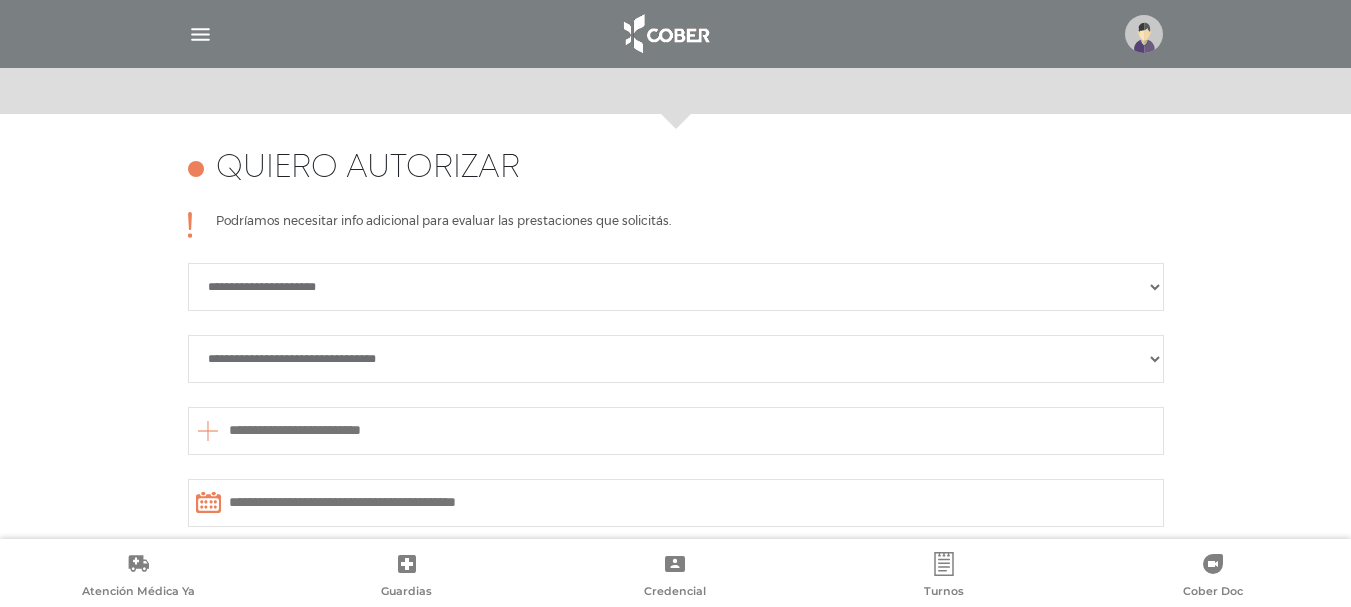 click on "**********" at bounding box center [676, 287] 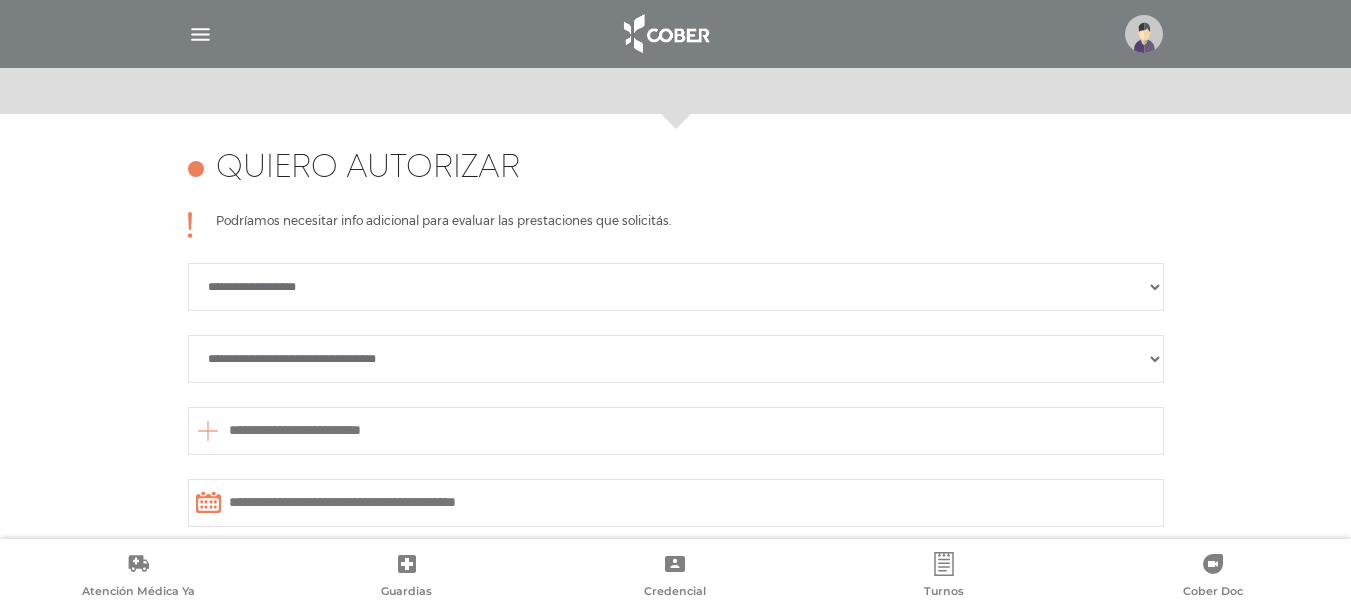 click on "**********" at bounding box center (676, 359) 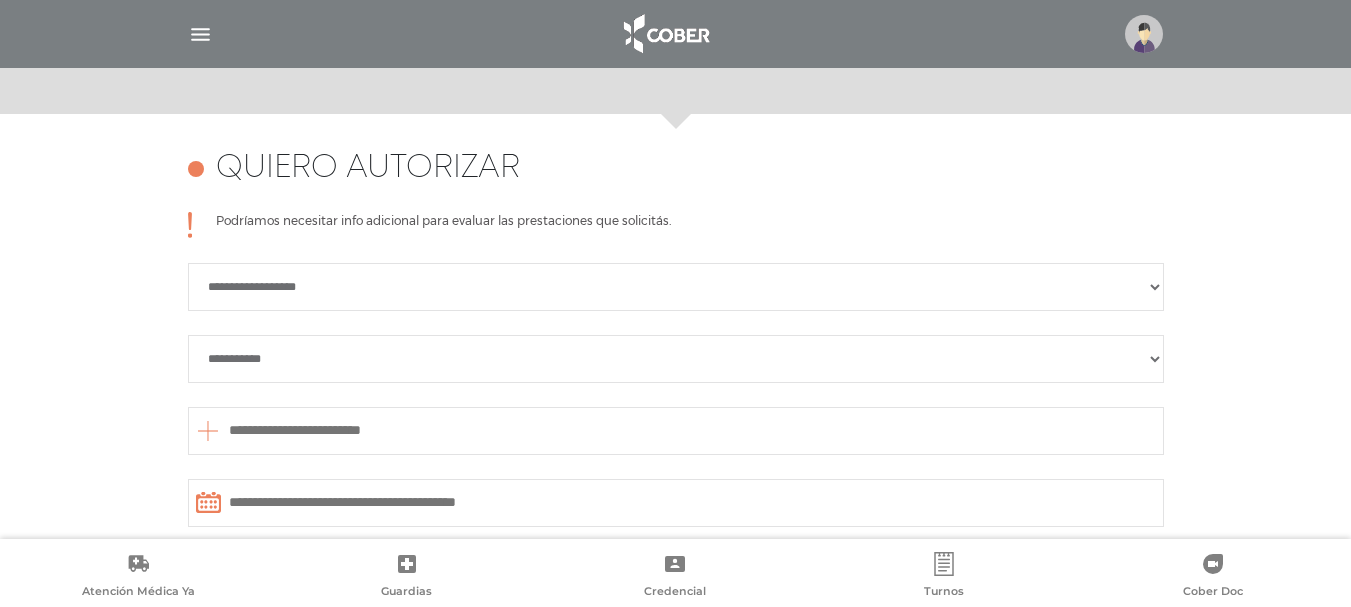 click on "**********" at bounding box center (676, 359) 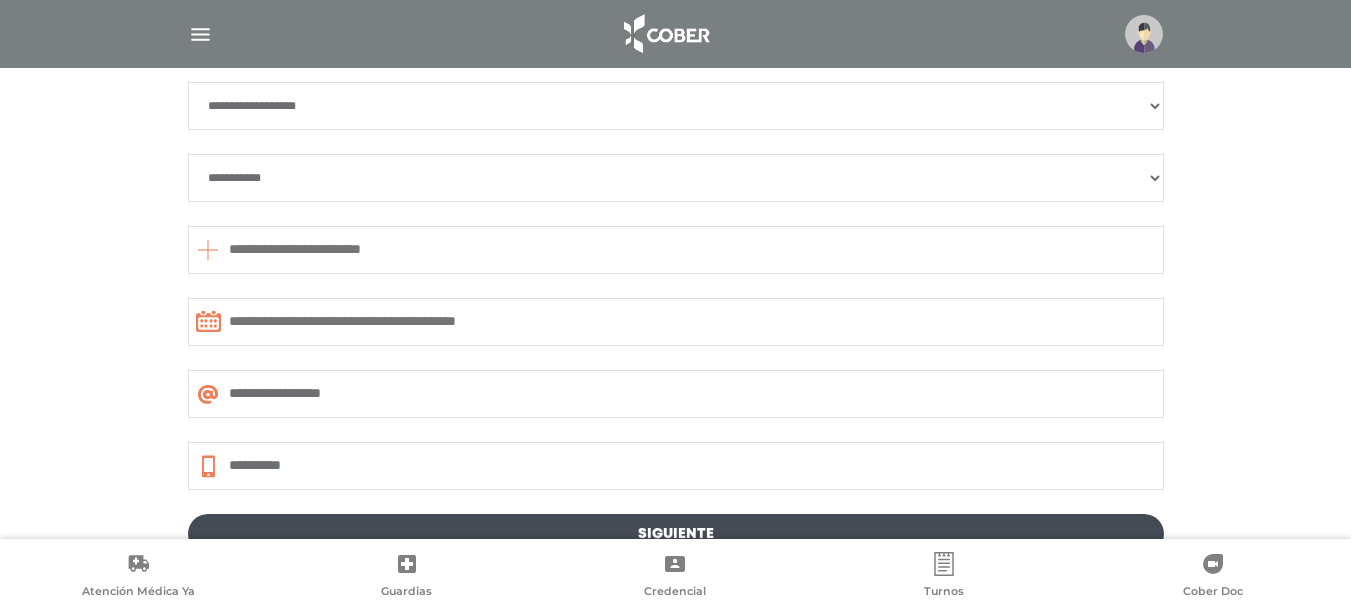 scroll, scrollTop: 1022, scrollLeft: 0, axis: vertical 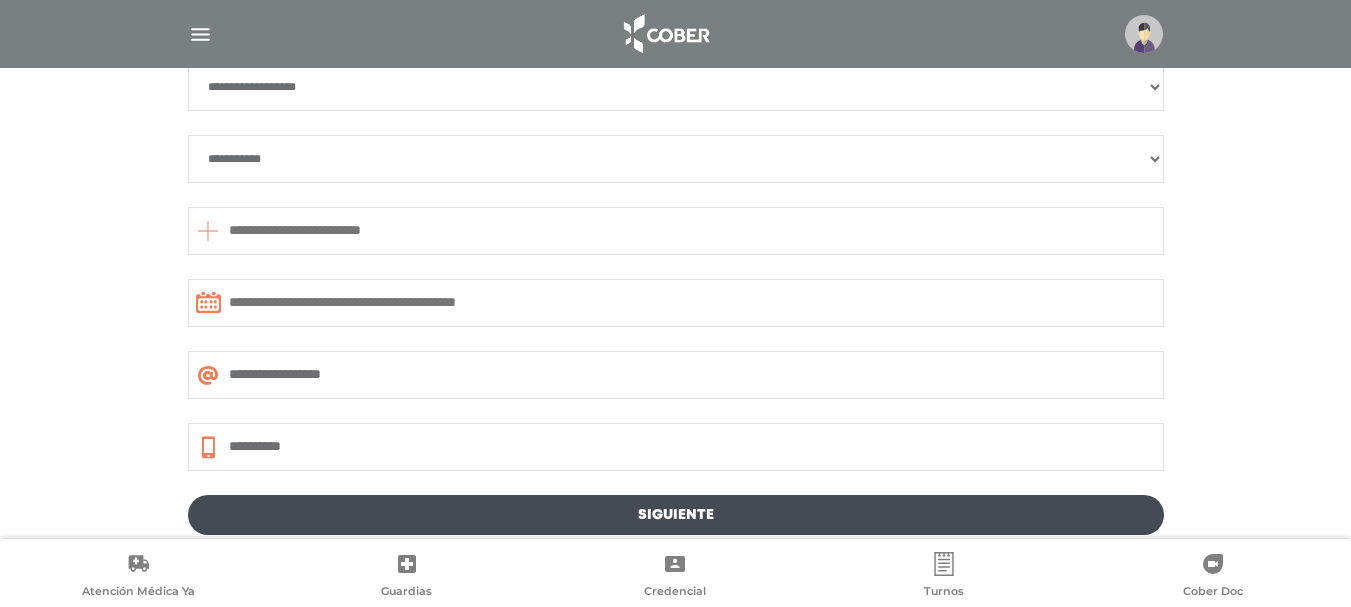 drag, startPoint x: 686, startPoint y: 511, endPoint x: 676, endPoint y: 512, distance: 10.049875 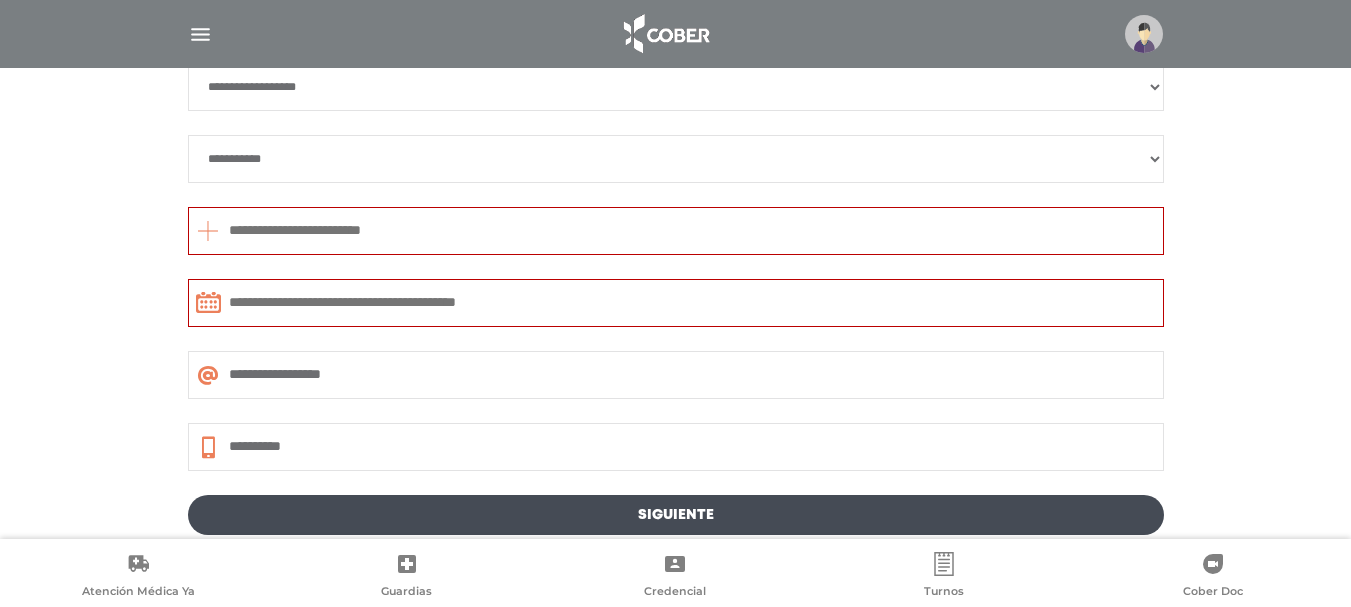 click at bounding box center [676, 231] 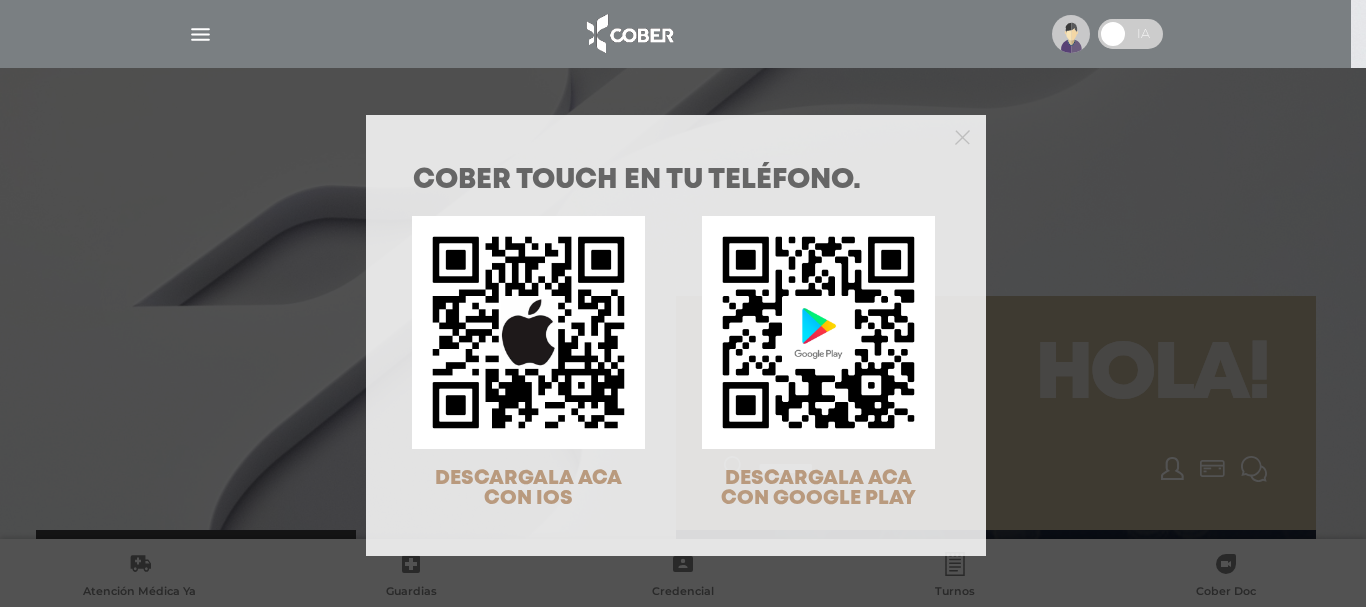 scroll, scrollTop: 0, scrollLeft: 0, axis: both 